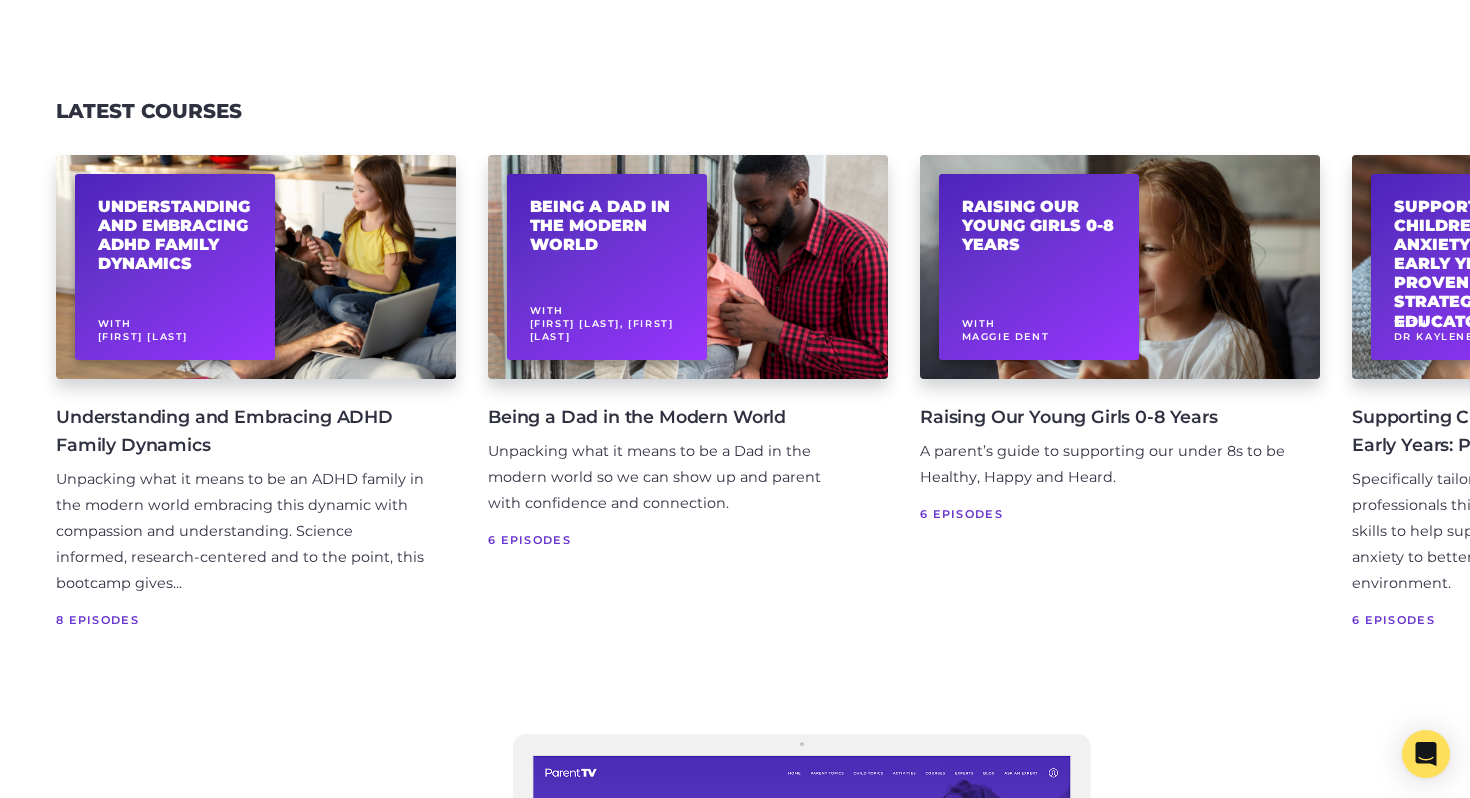 scroll, scrollTop: 3744, scrollLeft: 0, axis: vertical 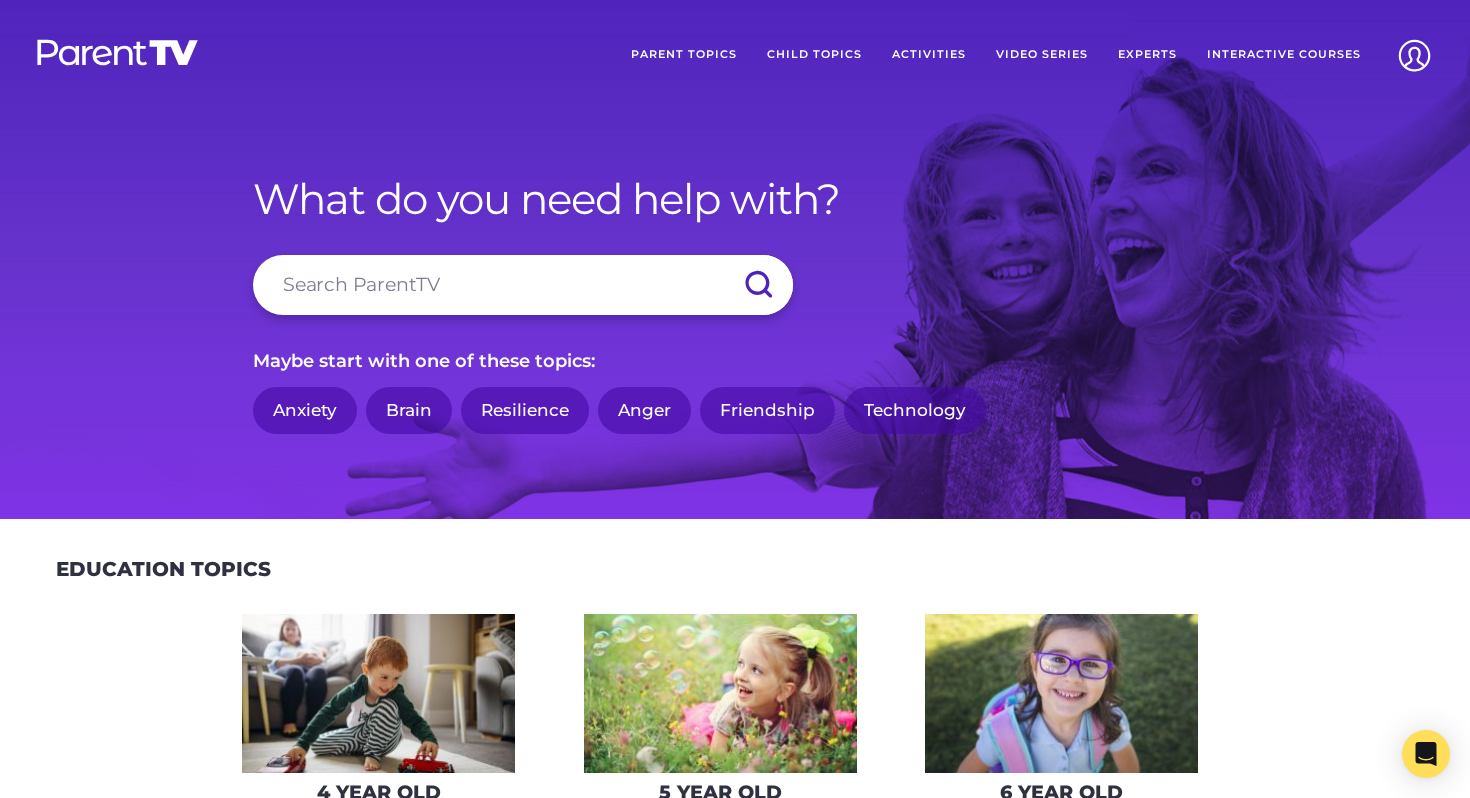 click on "Parent Topics" at bounding box center [684, 55] 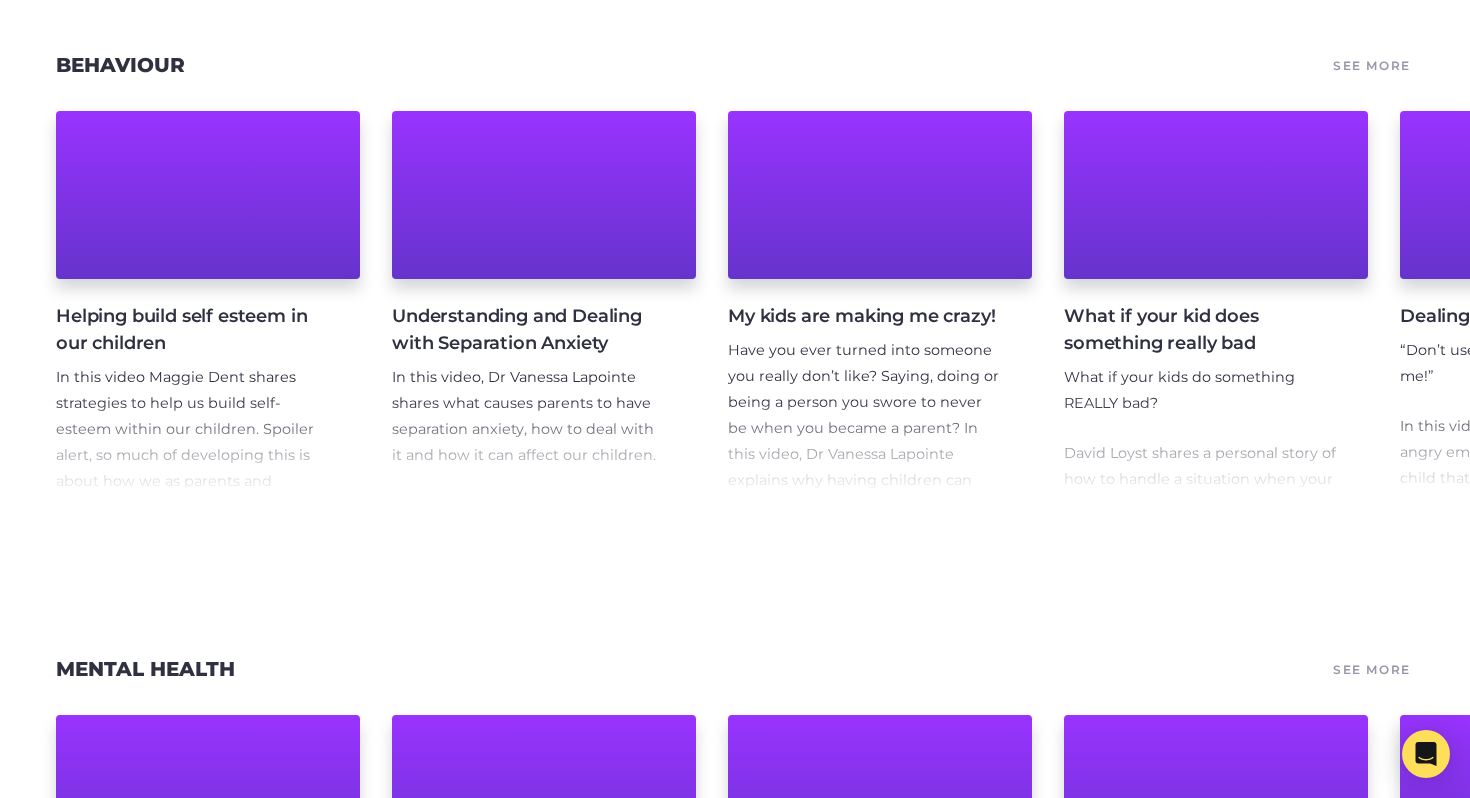scroll, scrollTop: 1757, scrollLeft: 0, axis: vertical 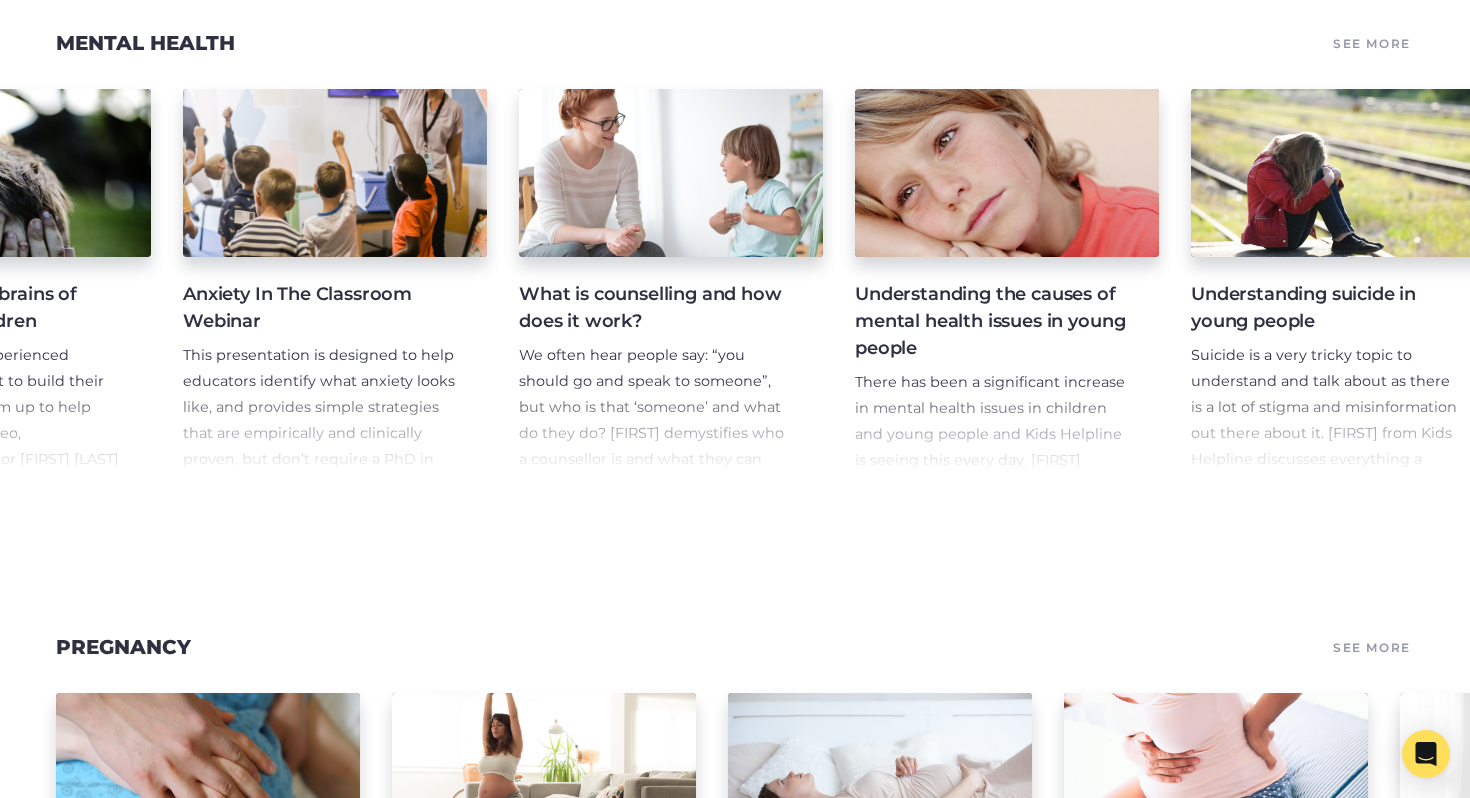 click on "What is counselling and how does it work?" at bounding box center (655, 308) 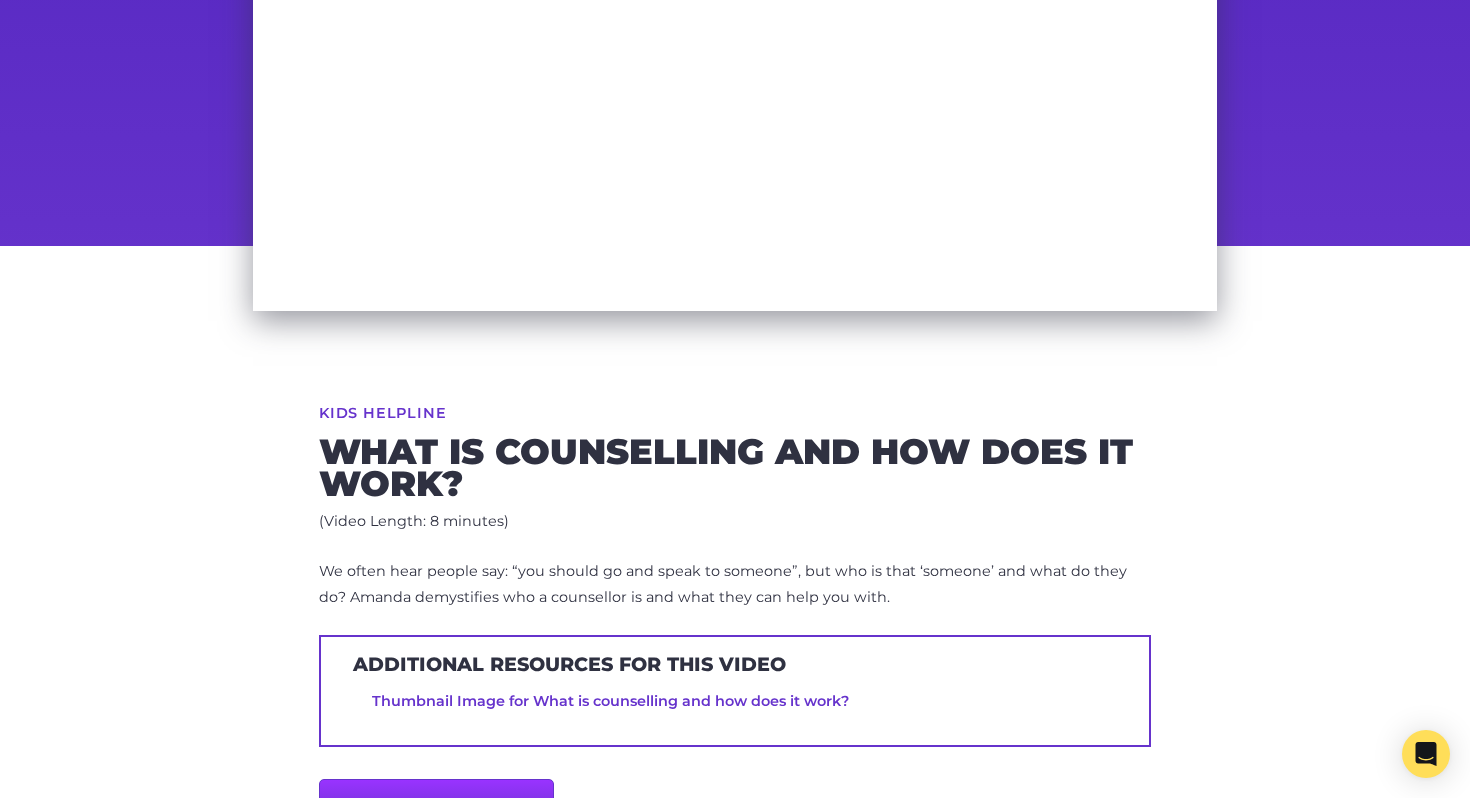scroll, scrollTop: 551, scrollLeft: 0, axis: vertical 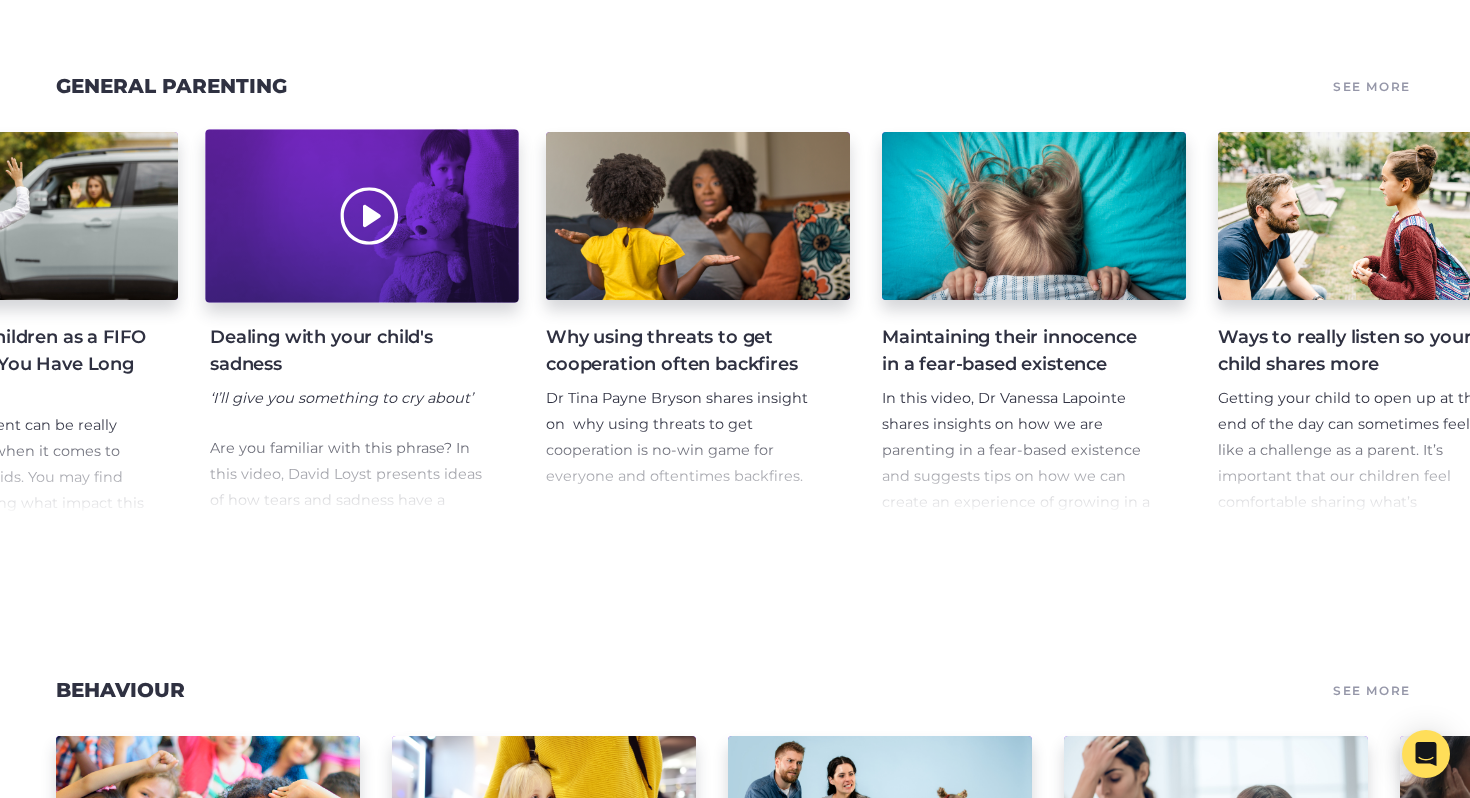 click at bounding box center (361, 216) 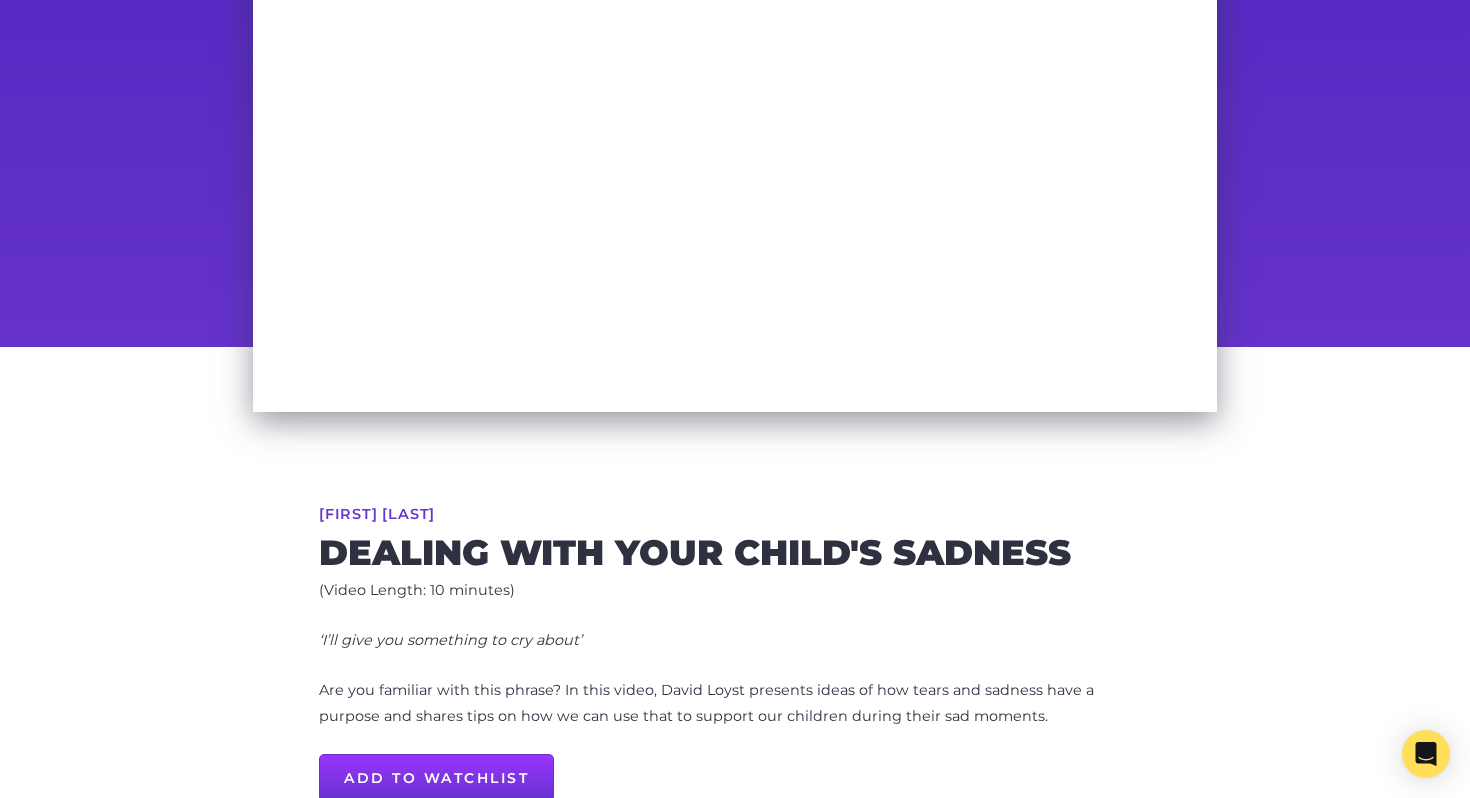 scroll, scrollTop: 0, scrollLeft: 0, axis: both 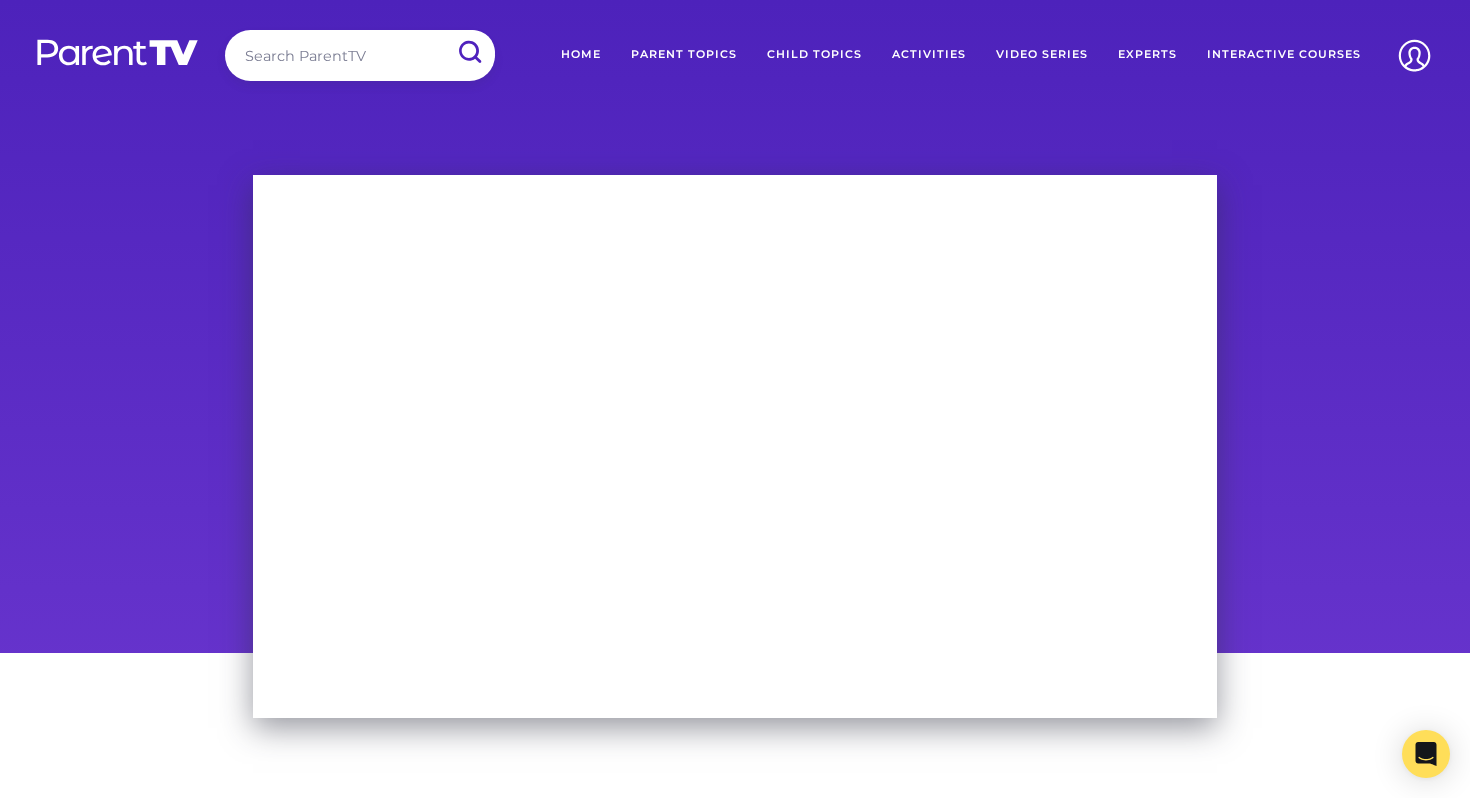 click on "Child Topics" at bounding box center (814, 55) 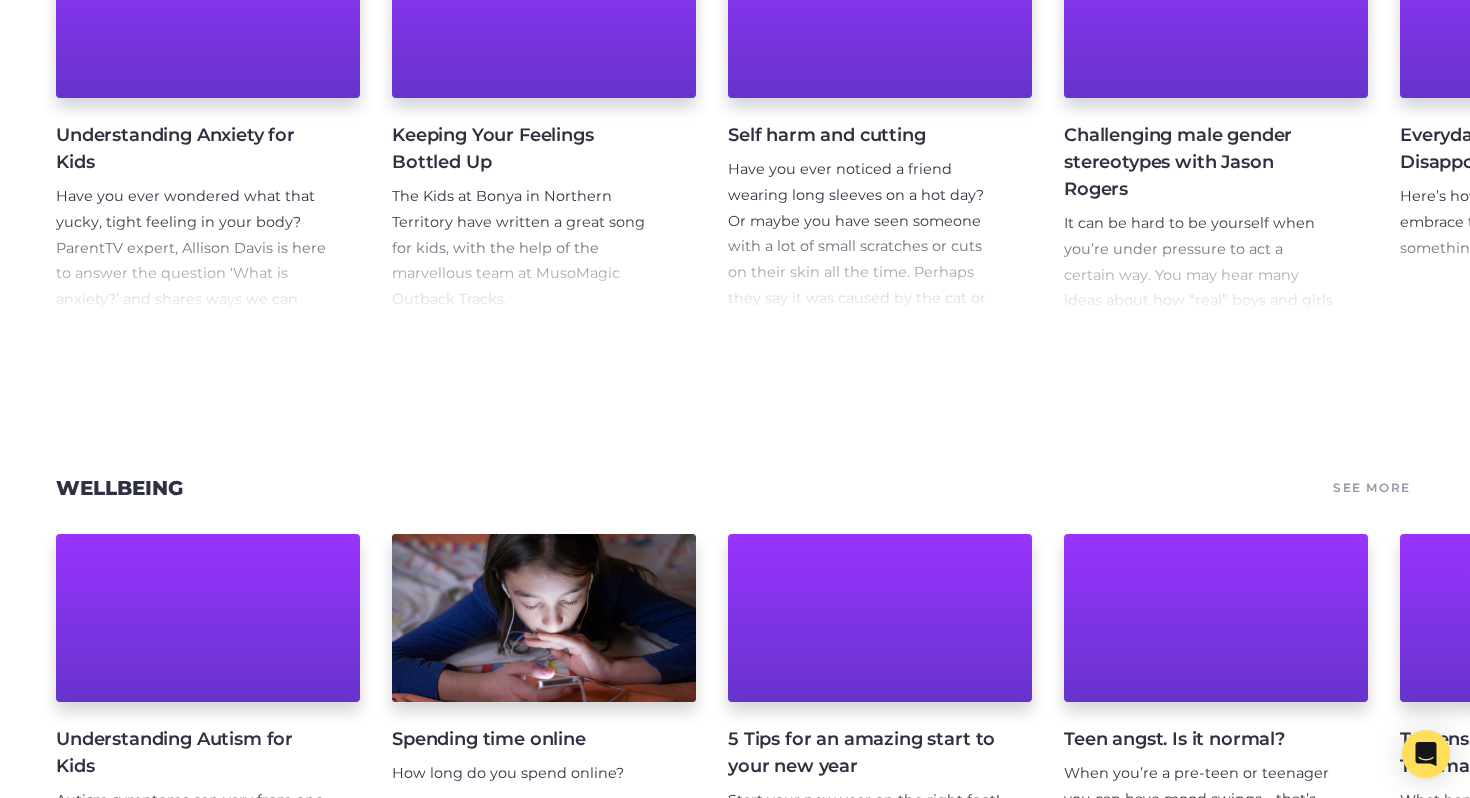 scroll, scrollTop: 9123, scrollLeft: 0, axis: vertical 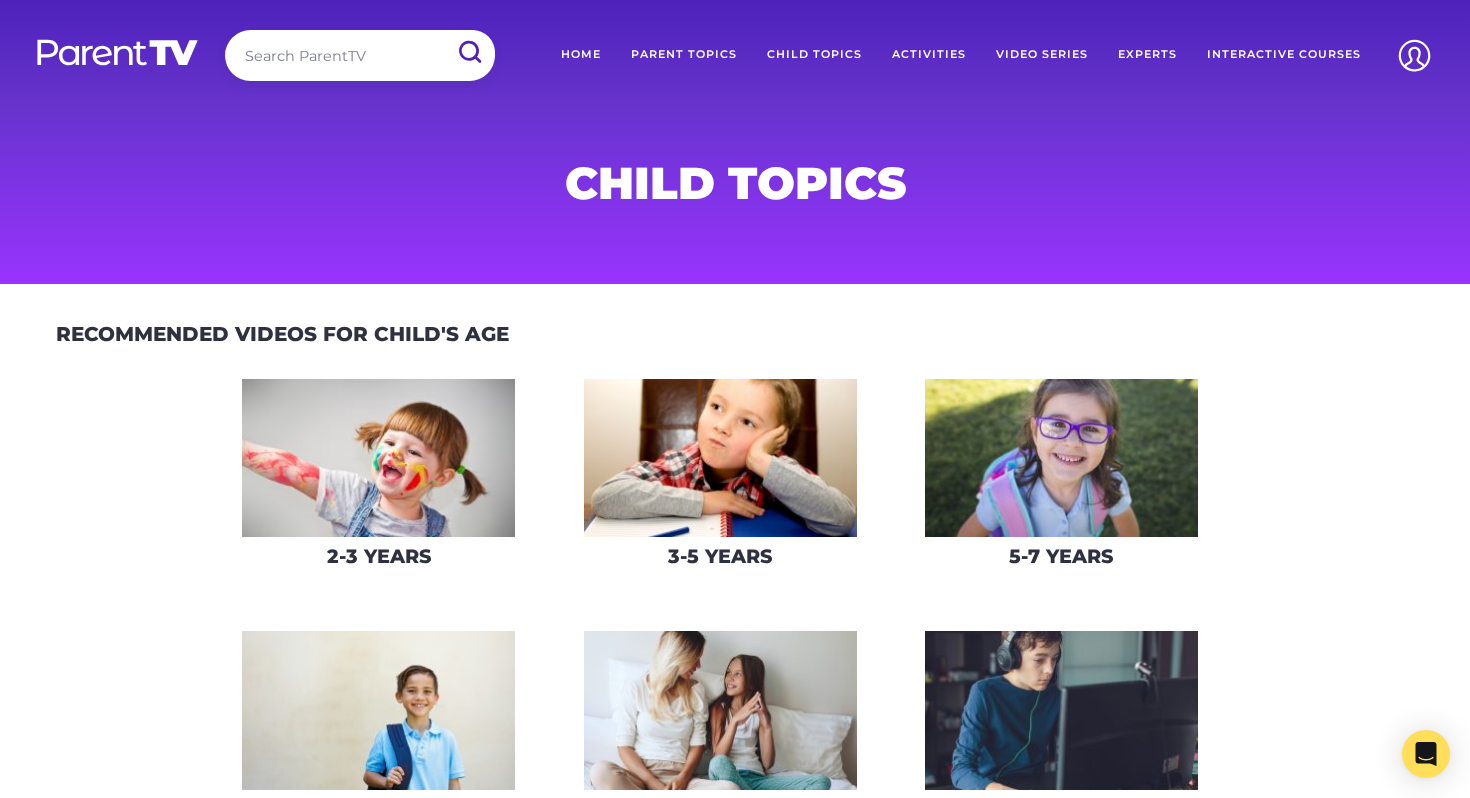 click on "Interactive Courses" at bounding box center [1284, 55] 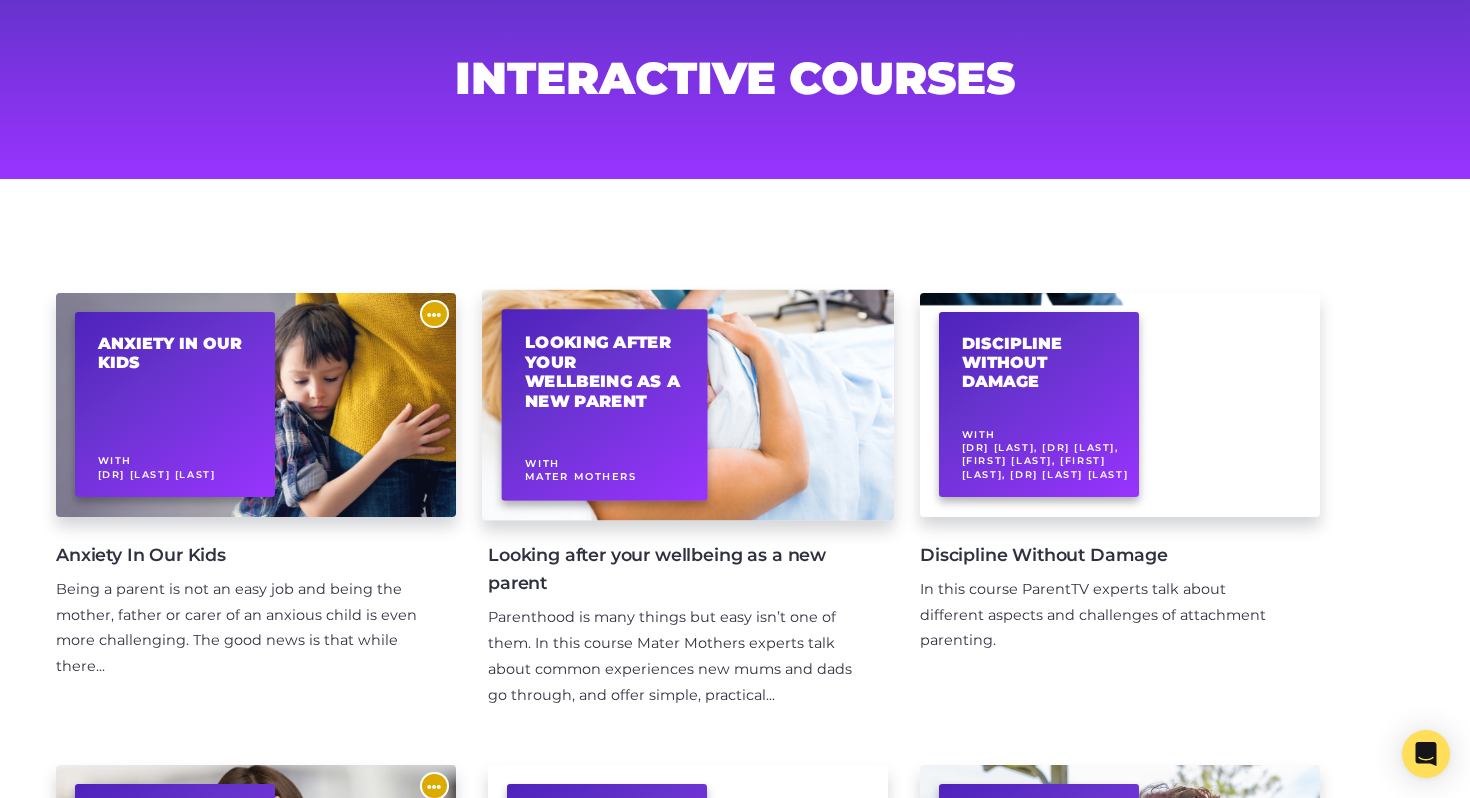 scroll, scrollTop: 0, scrollLeft: 0, axis: both 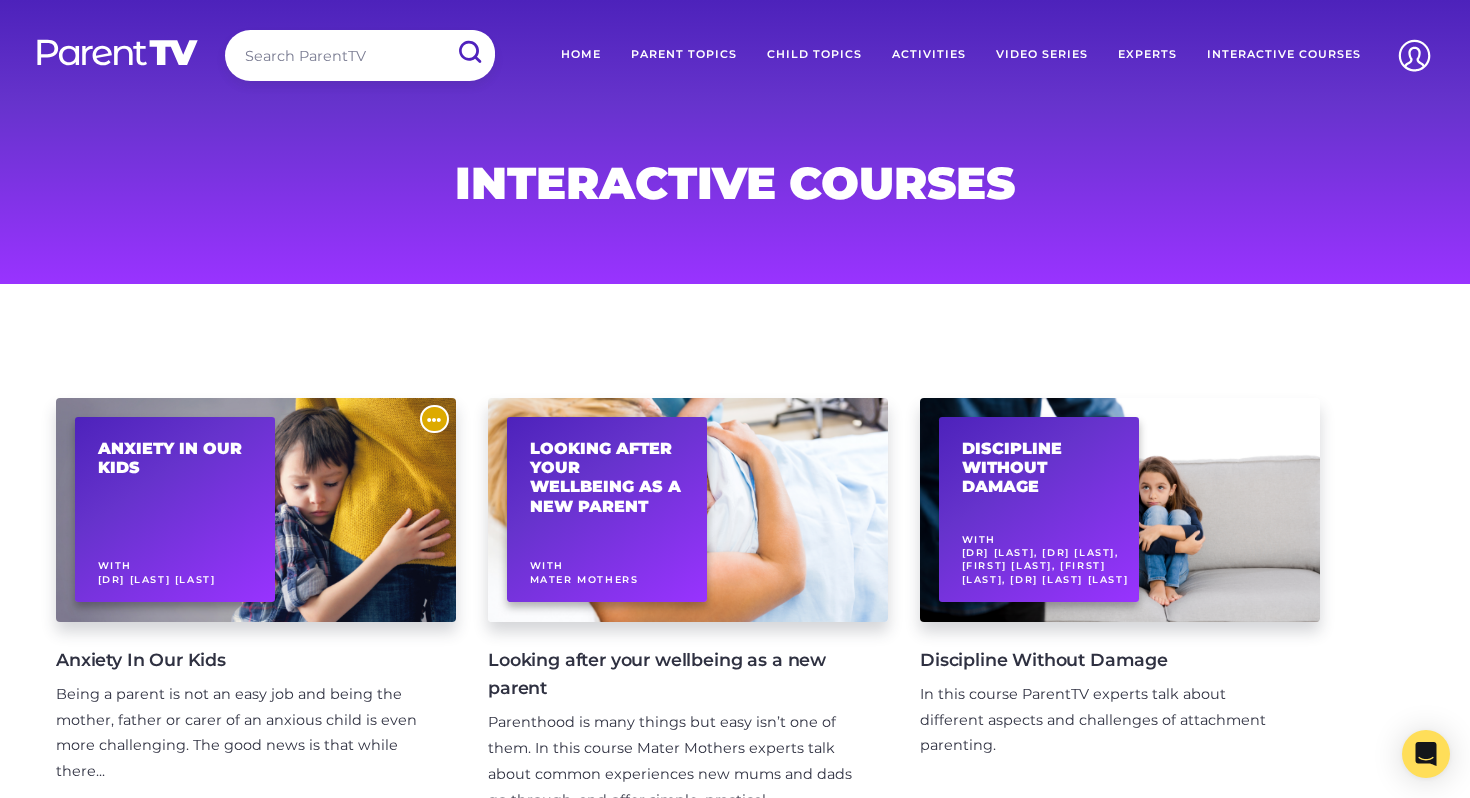 click at bounding box center (360, 55) 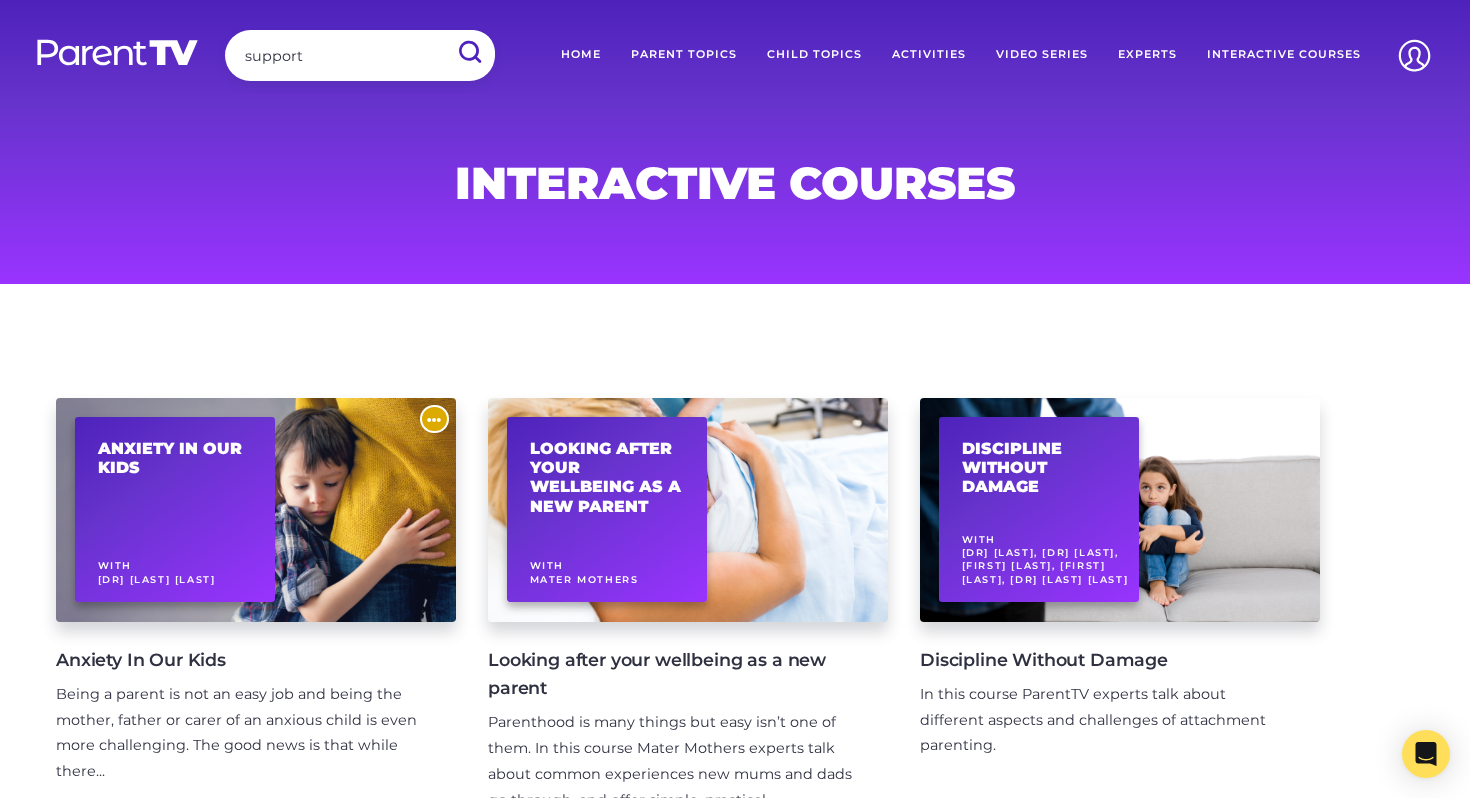 type on "support" 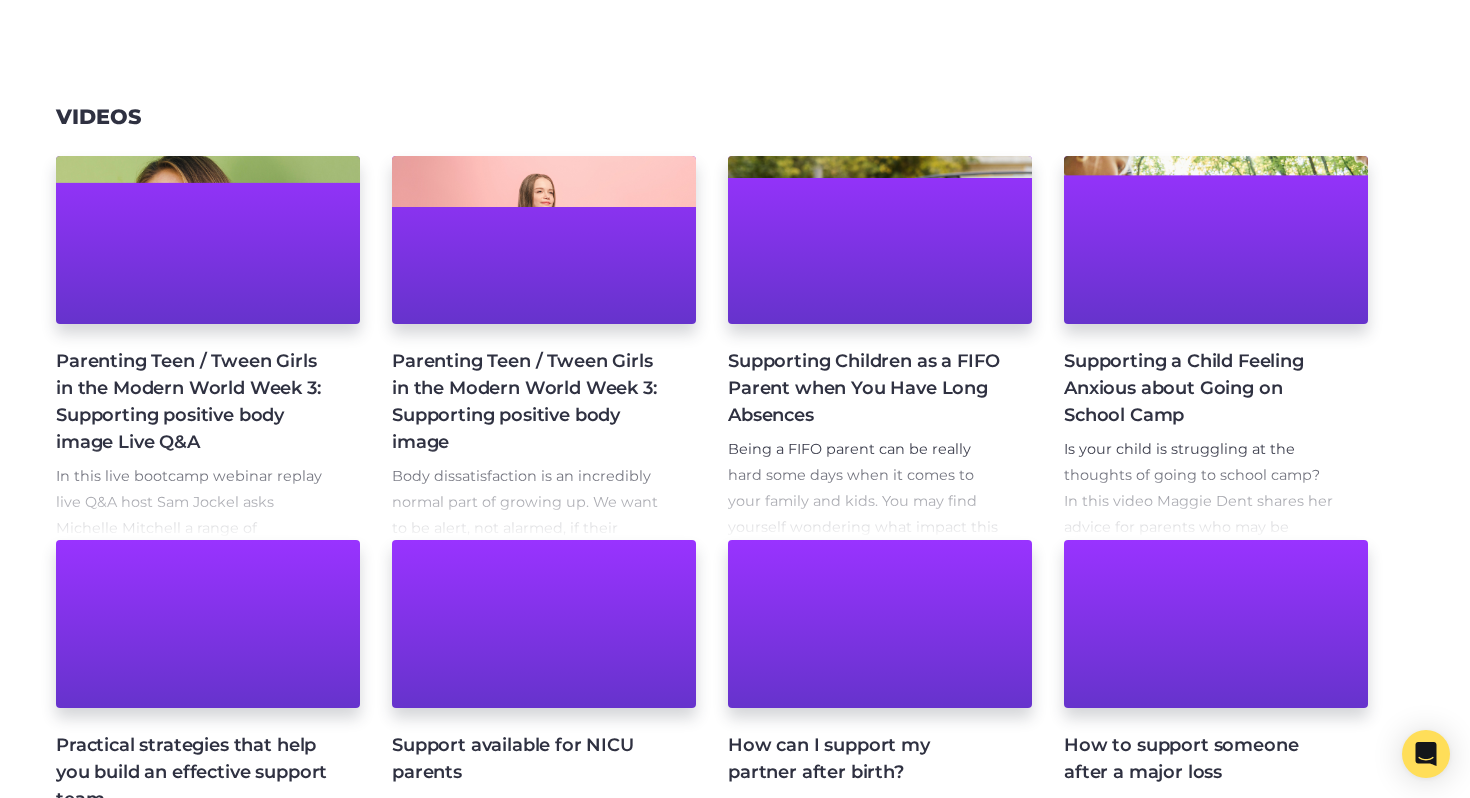 scroll, scrollTop: 451, scrollLeft: 0, axis: vertical 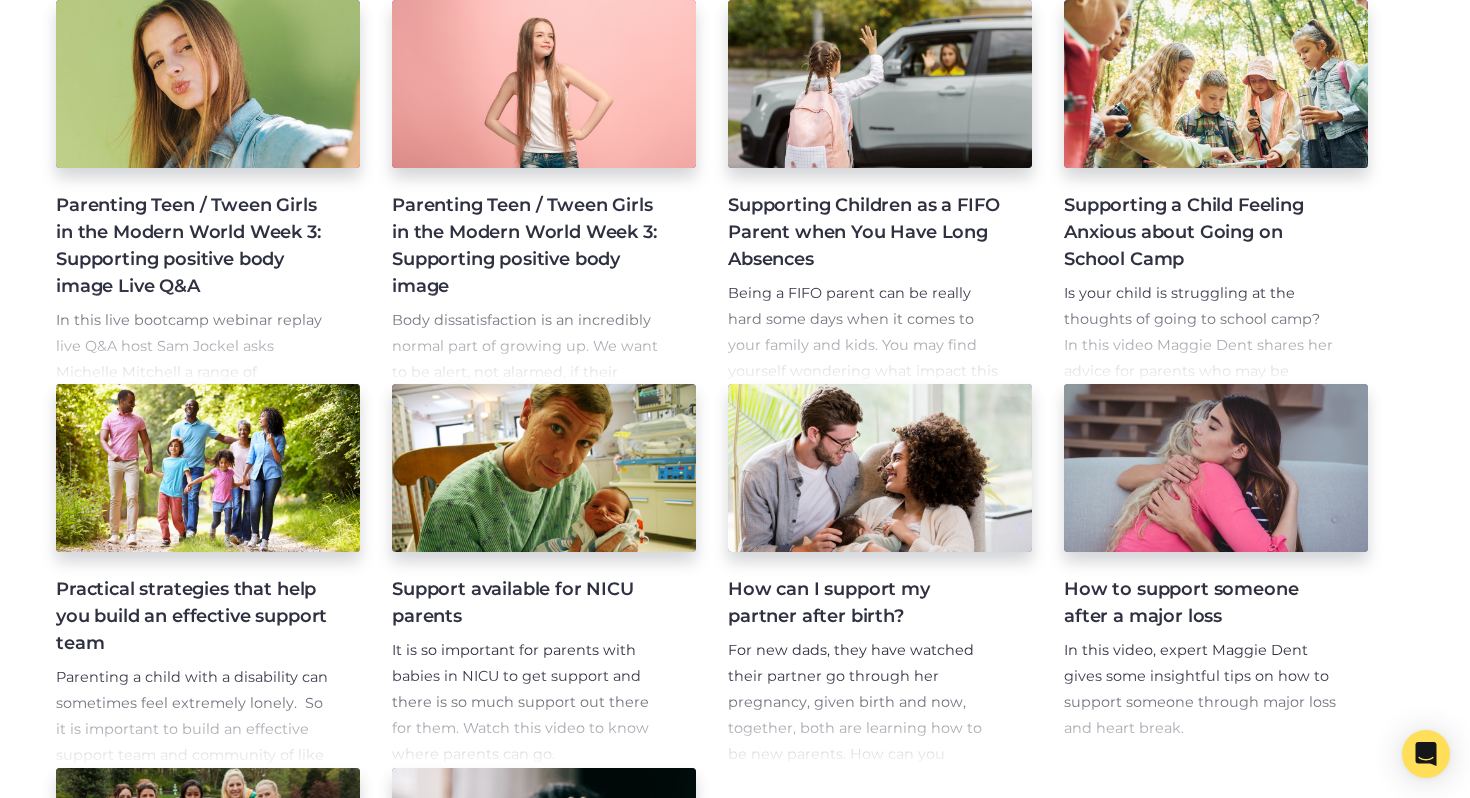 click on "Supporting a Child Feeling Anxious about Going on School Camp" at bounding box center [1200, 232] 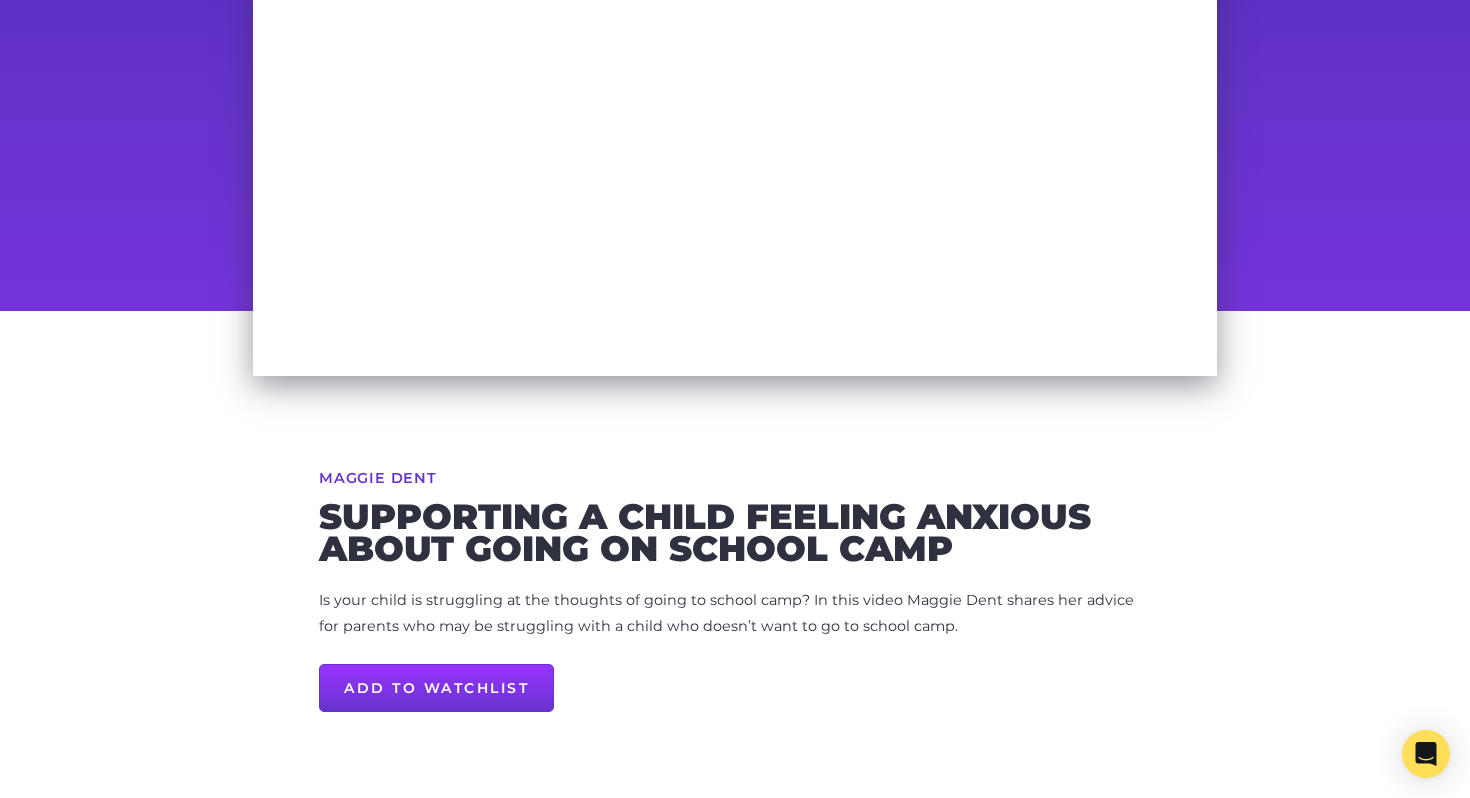 scroll, scrollTop: 617, scrollLeft: 0, axis: vertical 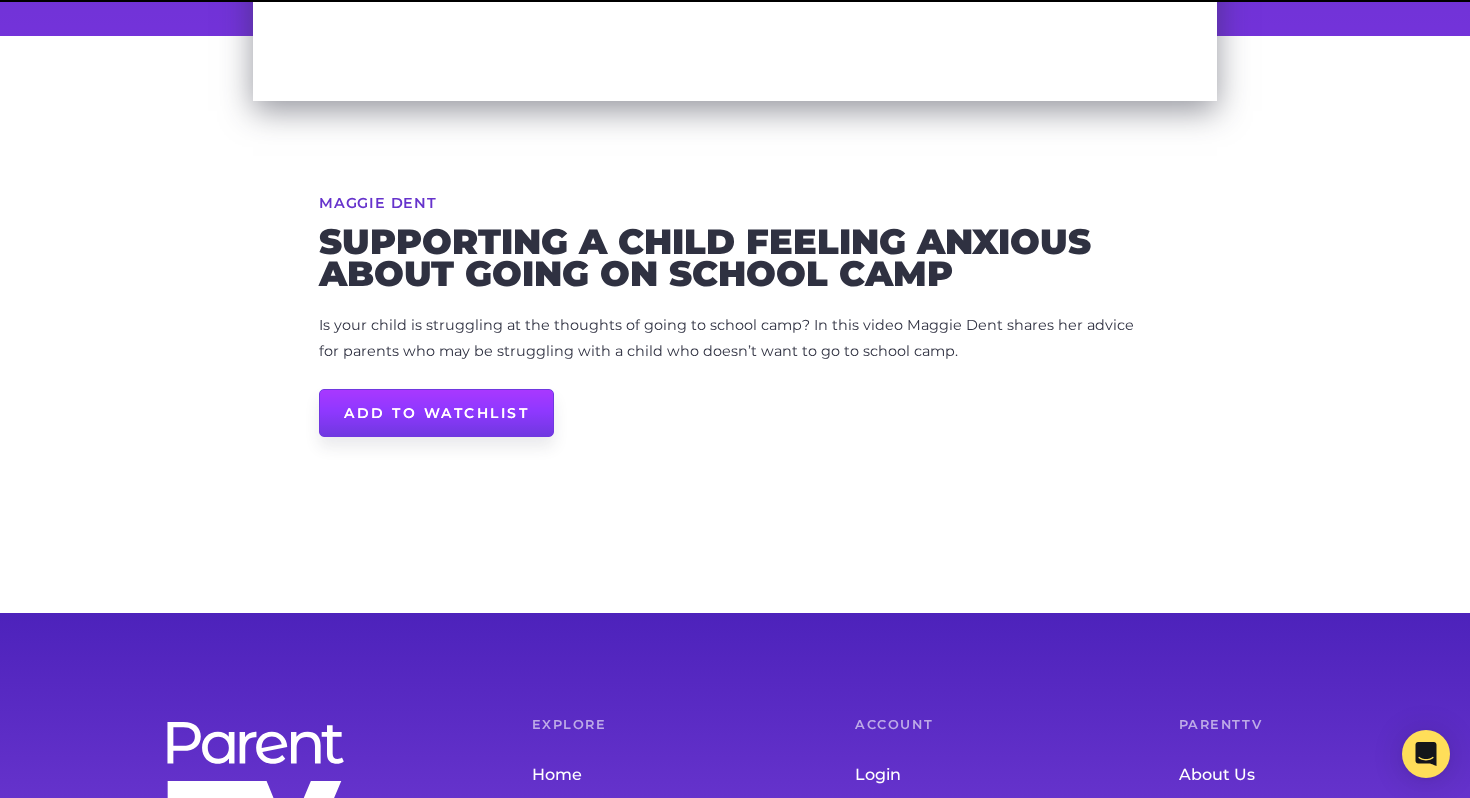 click on "Add
to Watchlist" at bounding box center [436, 413] 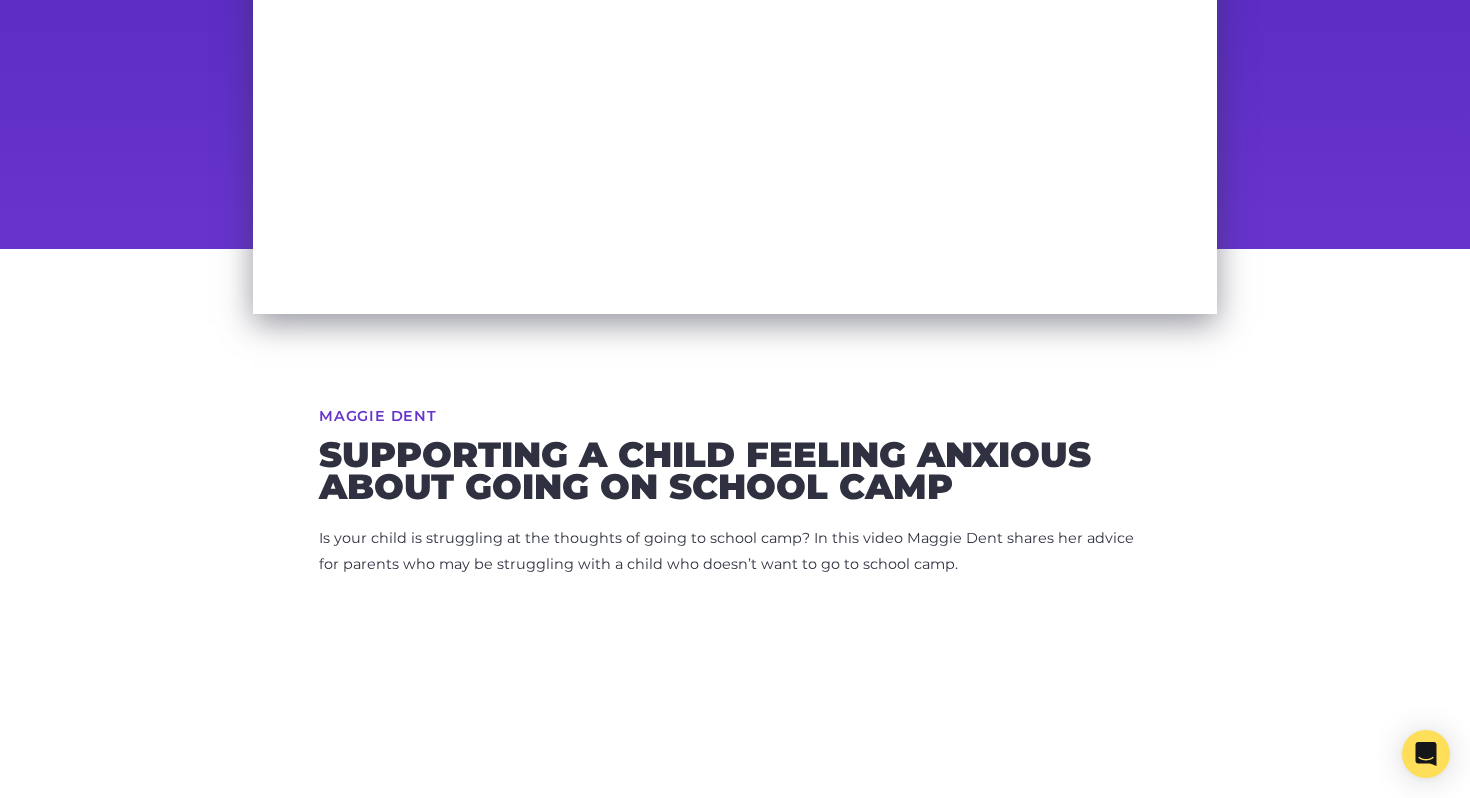 scroll, scrollTop: 0, scrollLeft: 0, axis: both 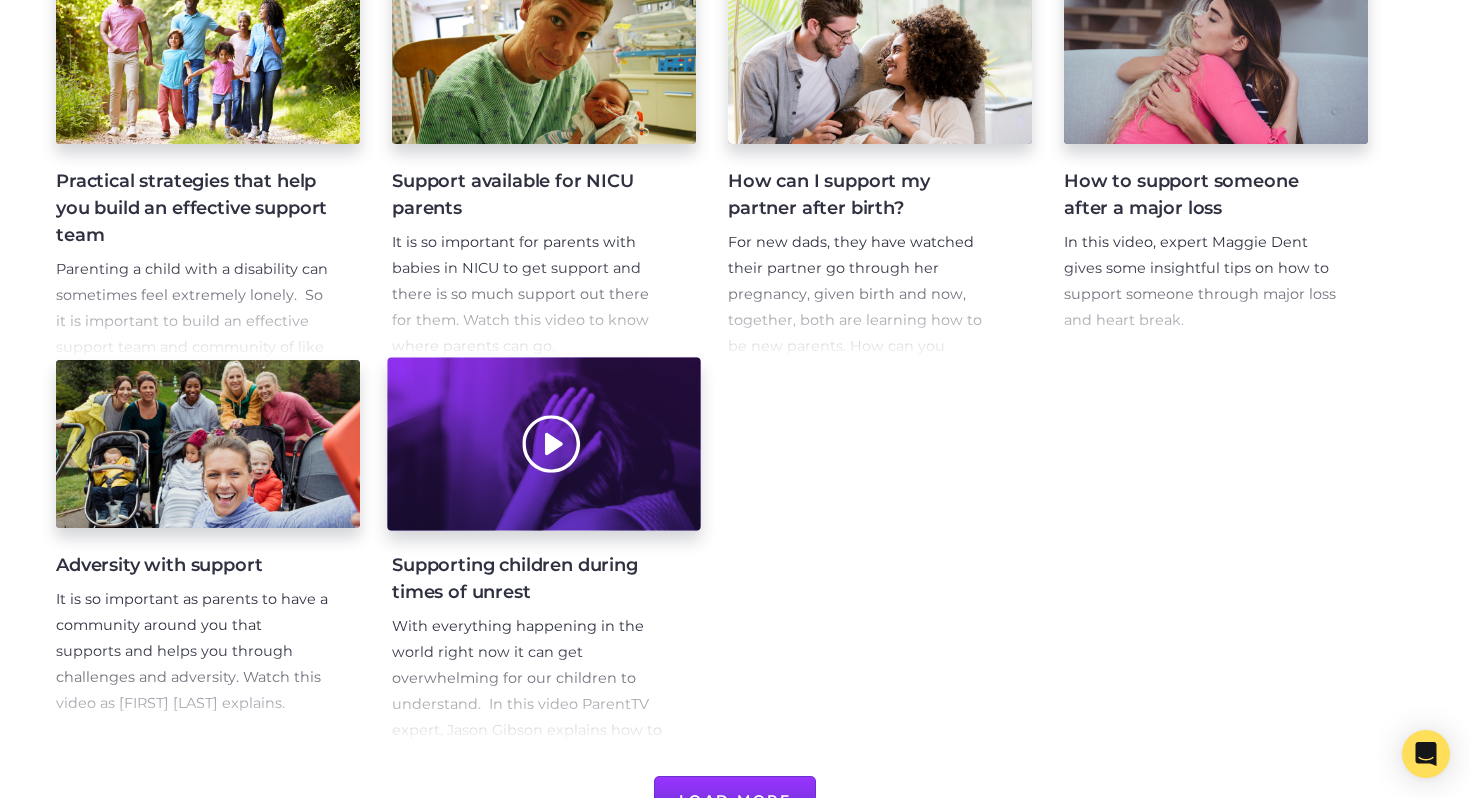 click at bounding box center [543, 444] 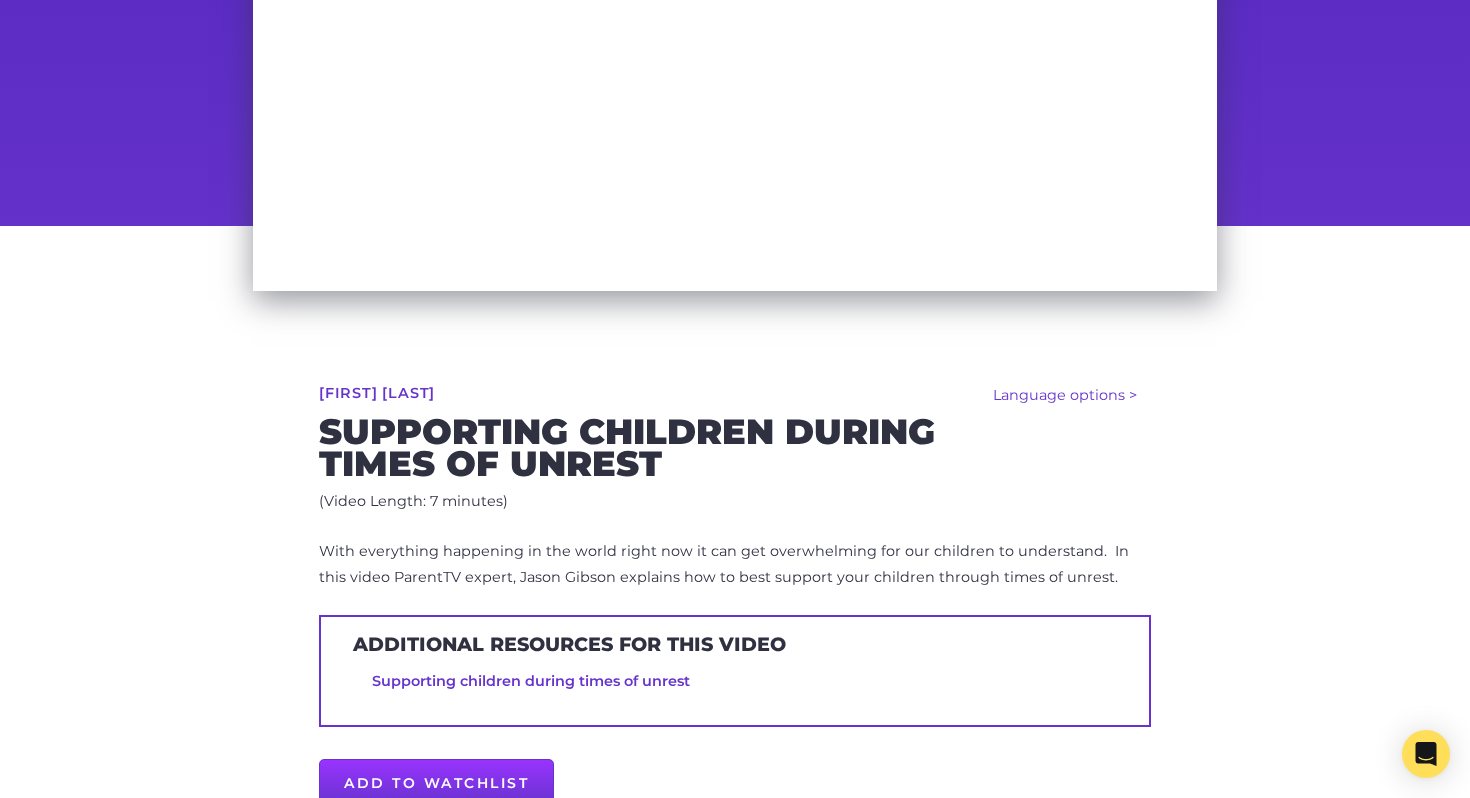 scroll, scrollTop: 425, scrollLeft: 0, axis: vertical 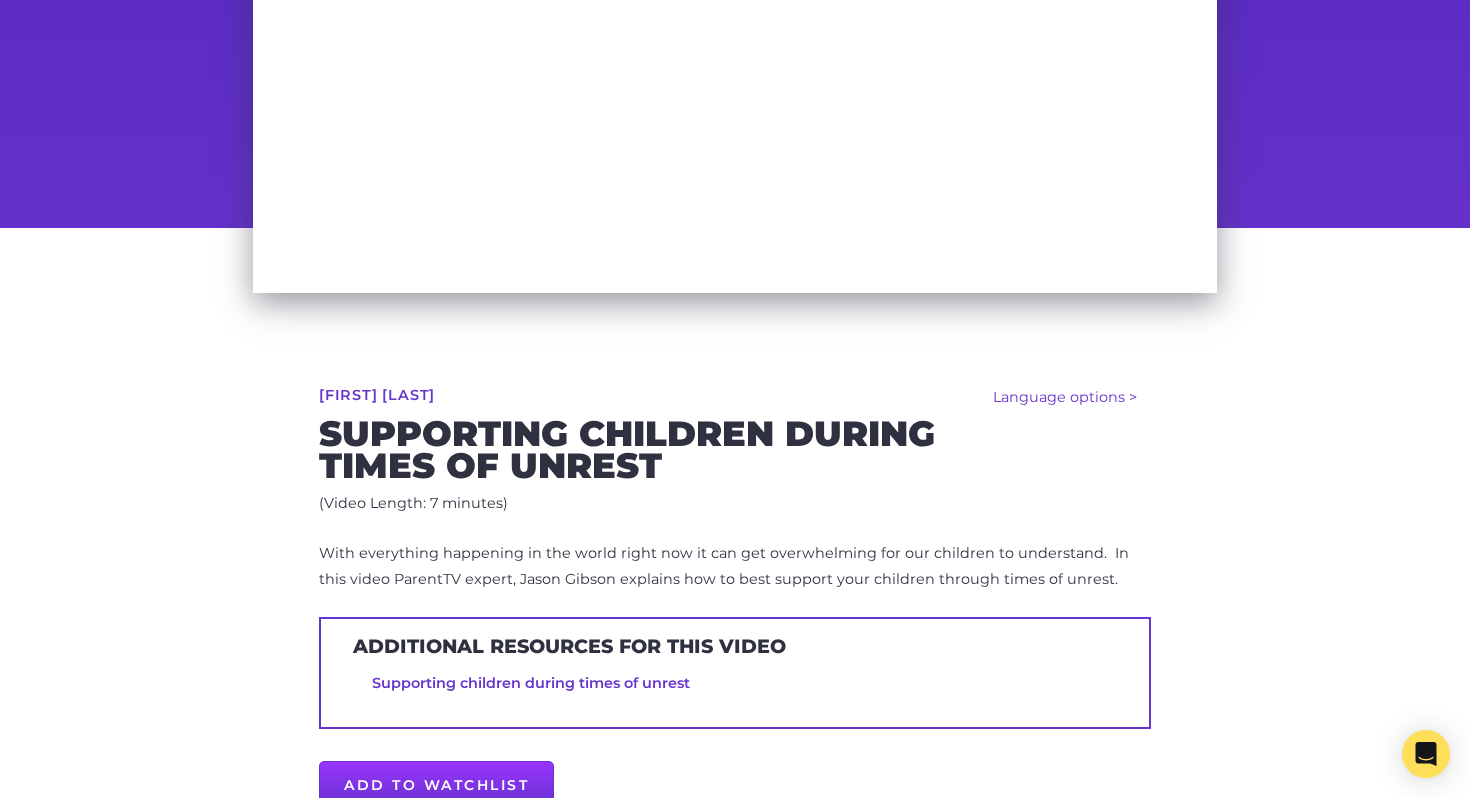 click on "Supporting children during times of unrest" at bounding box center [531, 683] 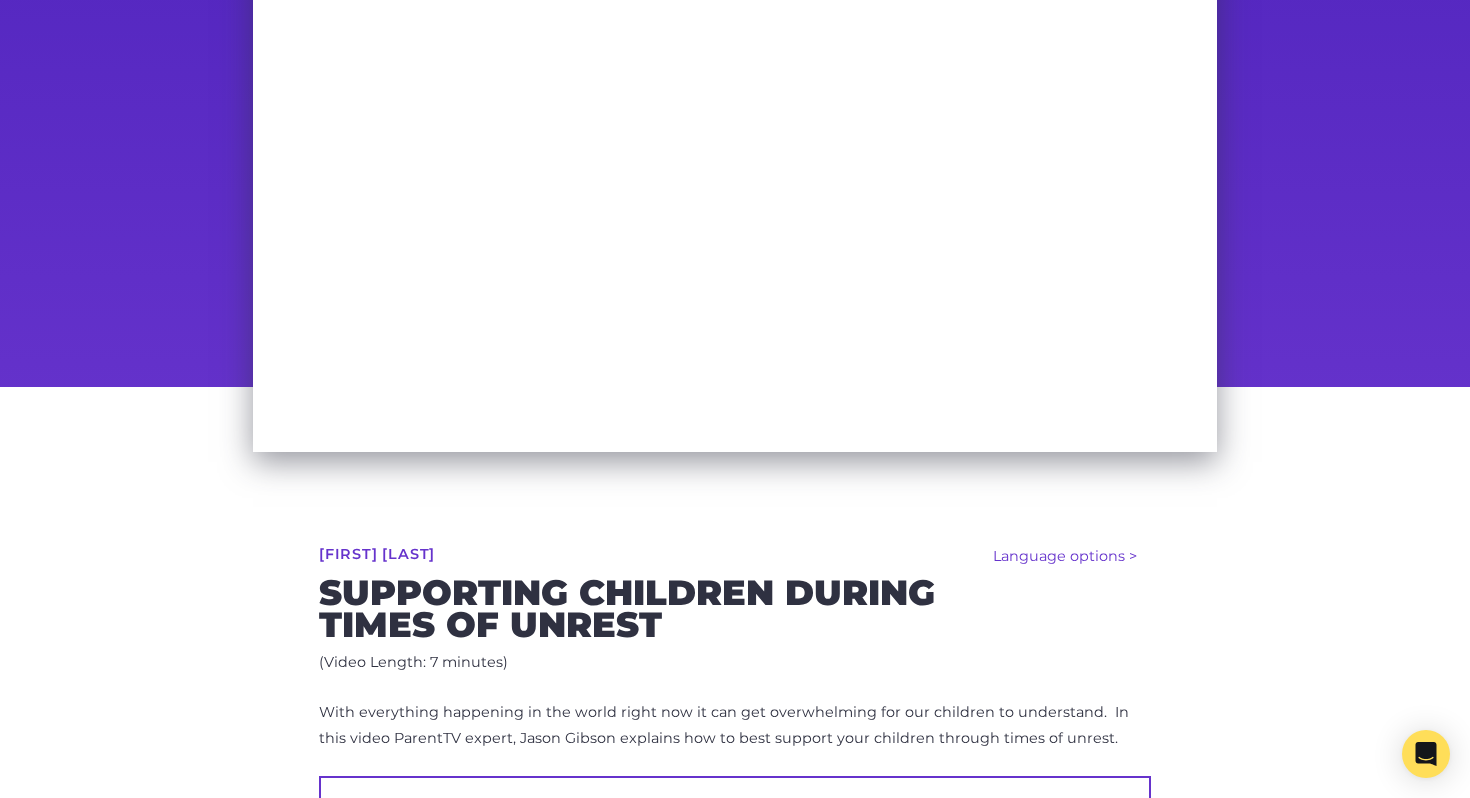 scroll, scrollTop: 67, scrollLeft: 0, axis: vertical 